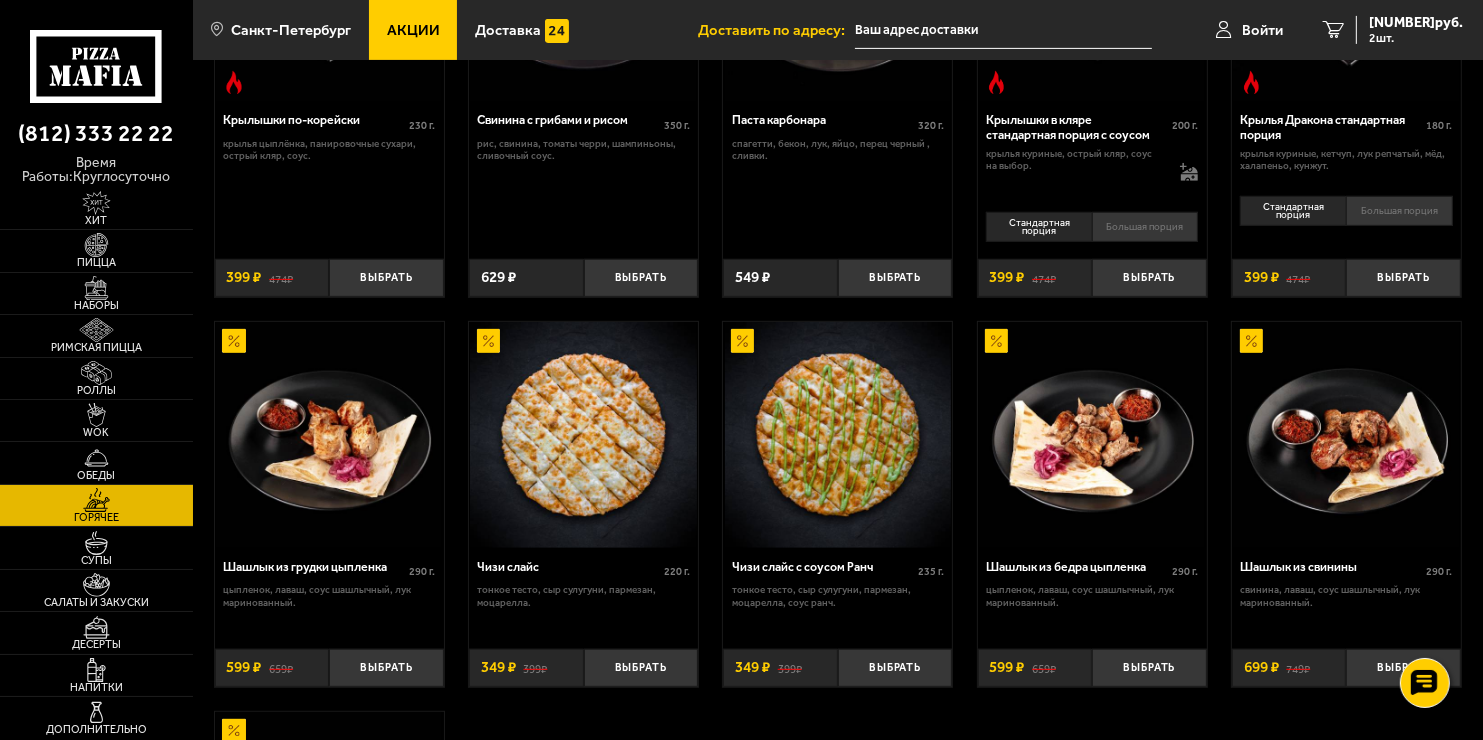 scroll, scrollTop: 833, scrollLeft: 0, axis: vertical 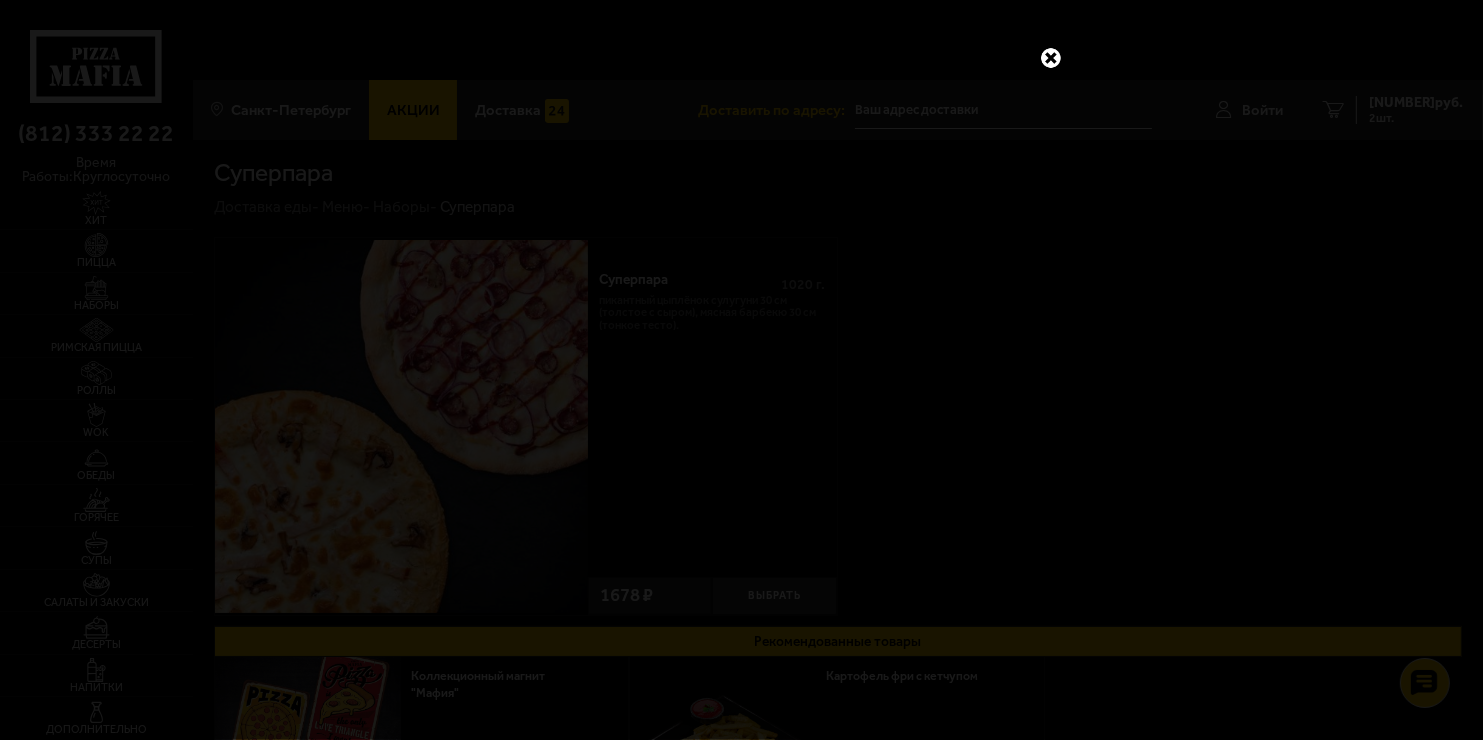 click at bounding box center [1051, 58] 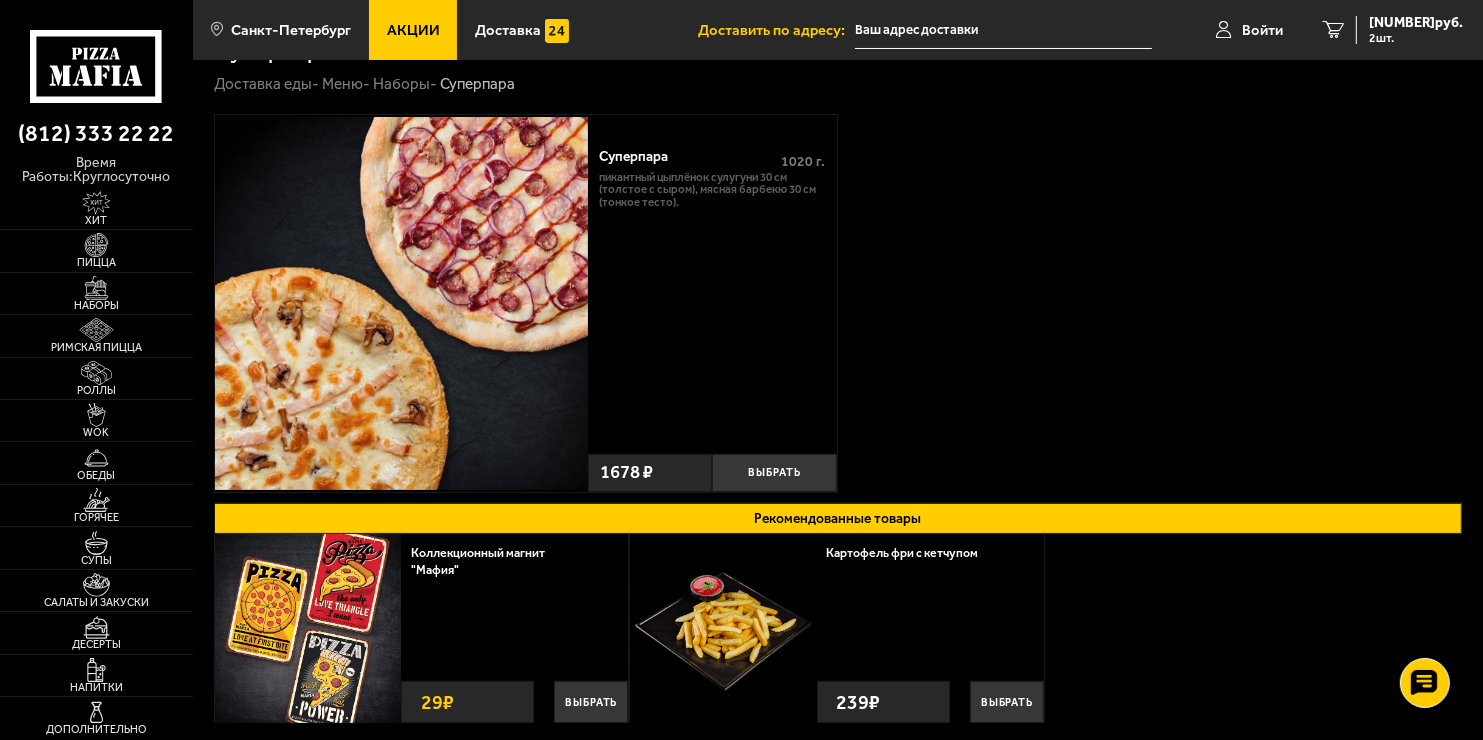scroll, scrollTop: 0, scrollLeft: 0, axis: both 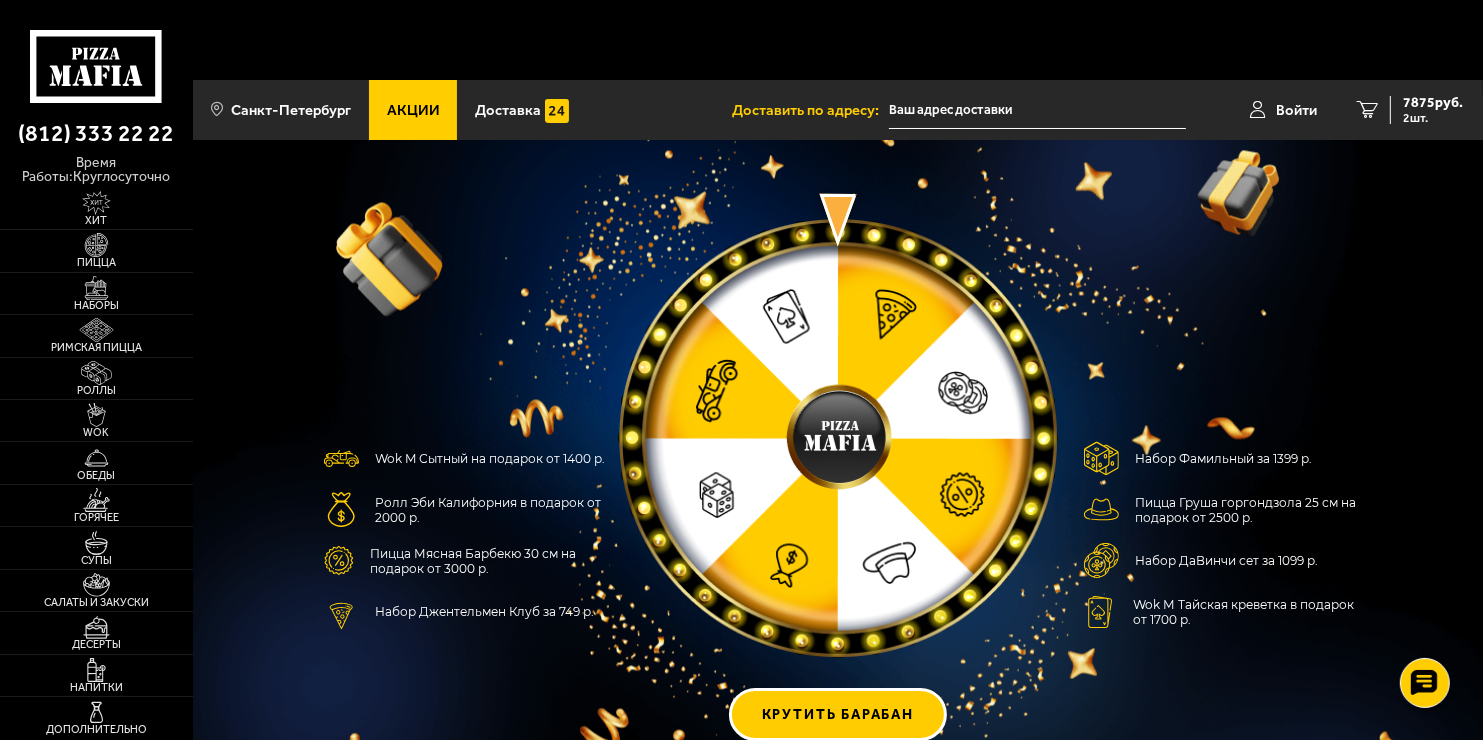 click 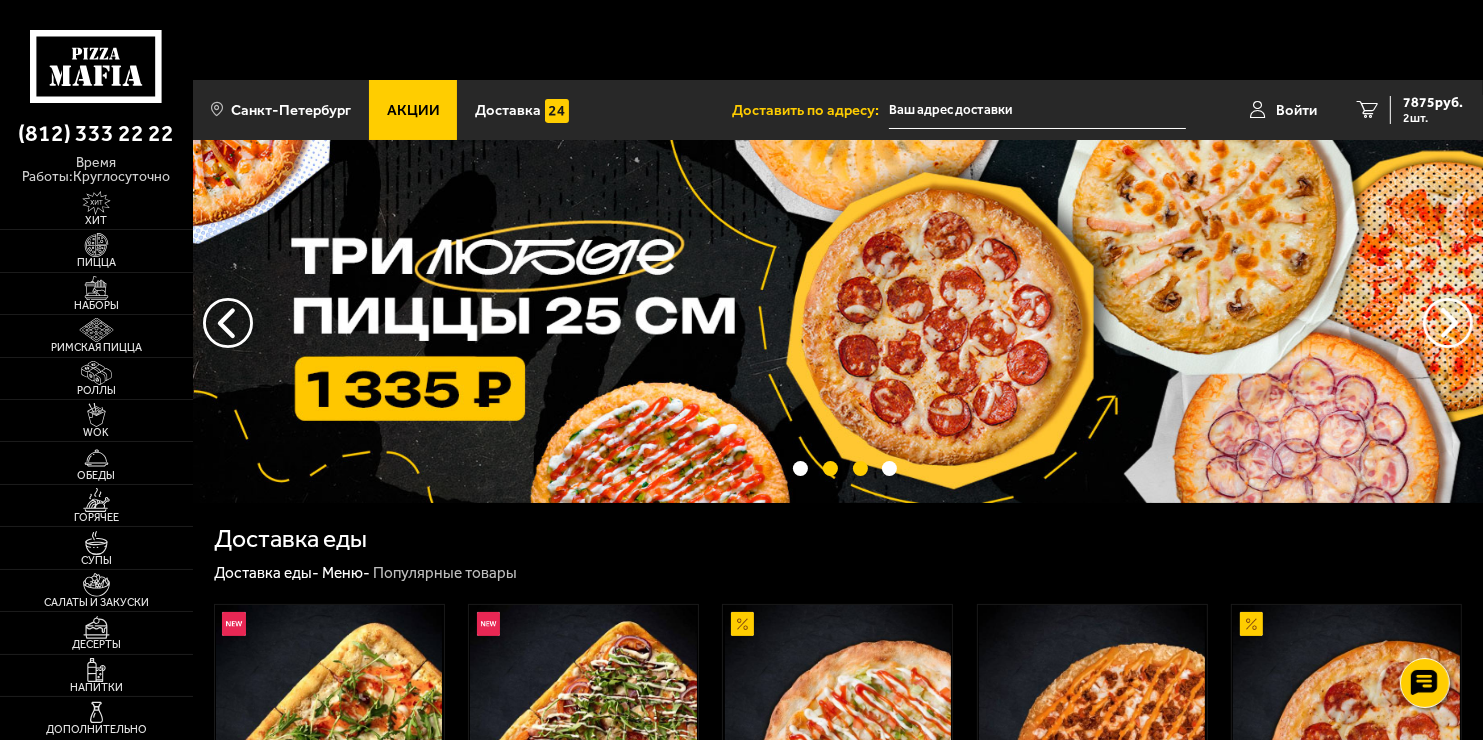 click at bounding box center (860, 468) 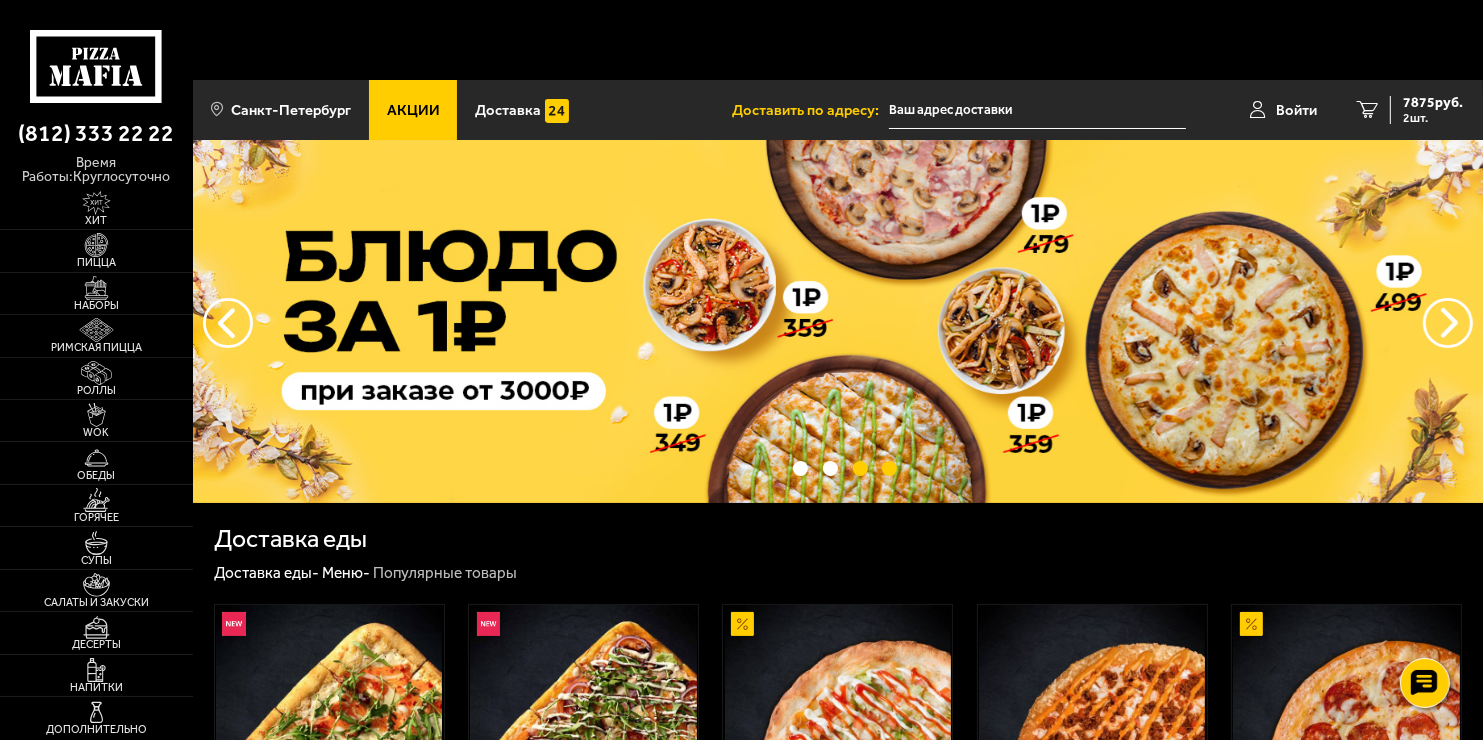 click at bounding box center [889, 468] 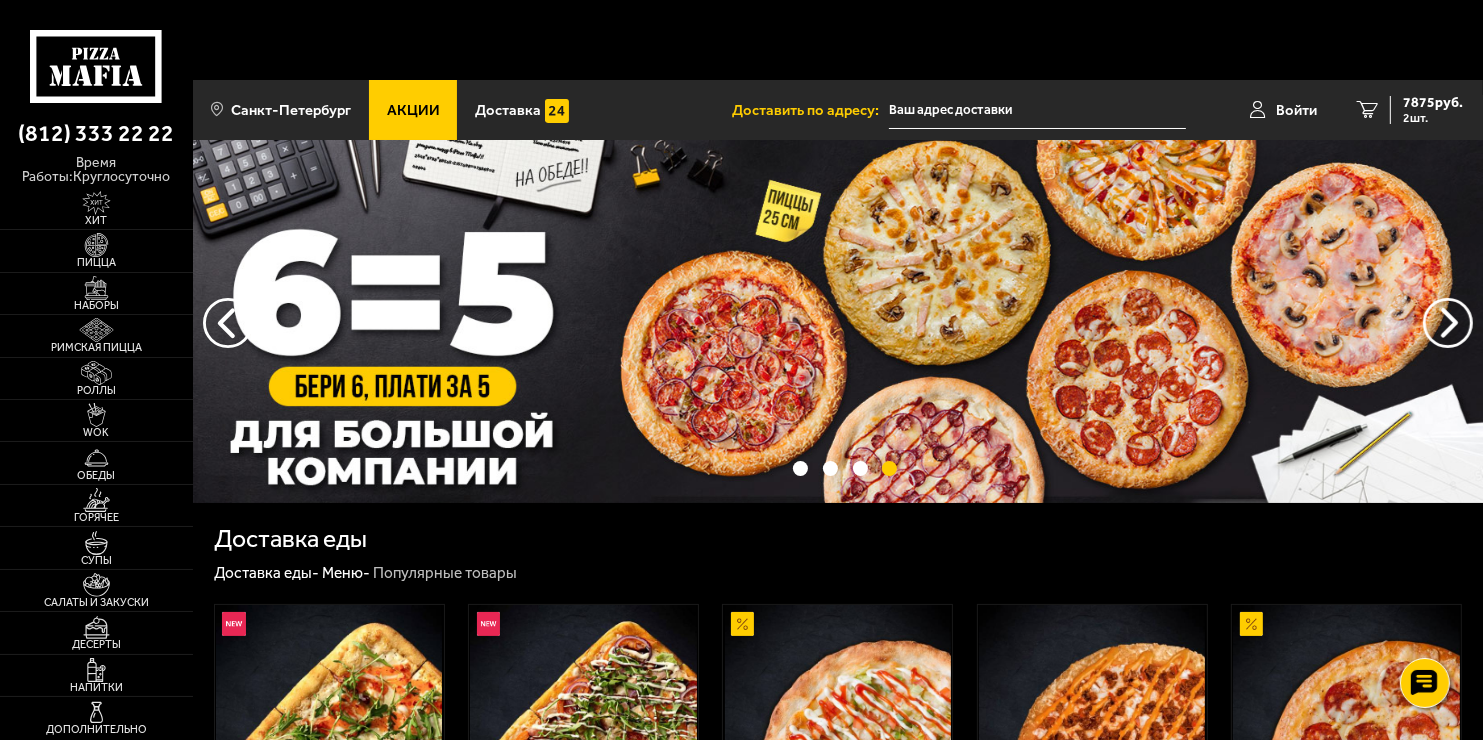 click on "Акции" at bounding box center (413, 110) 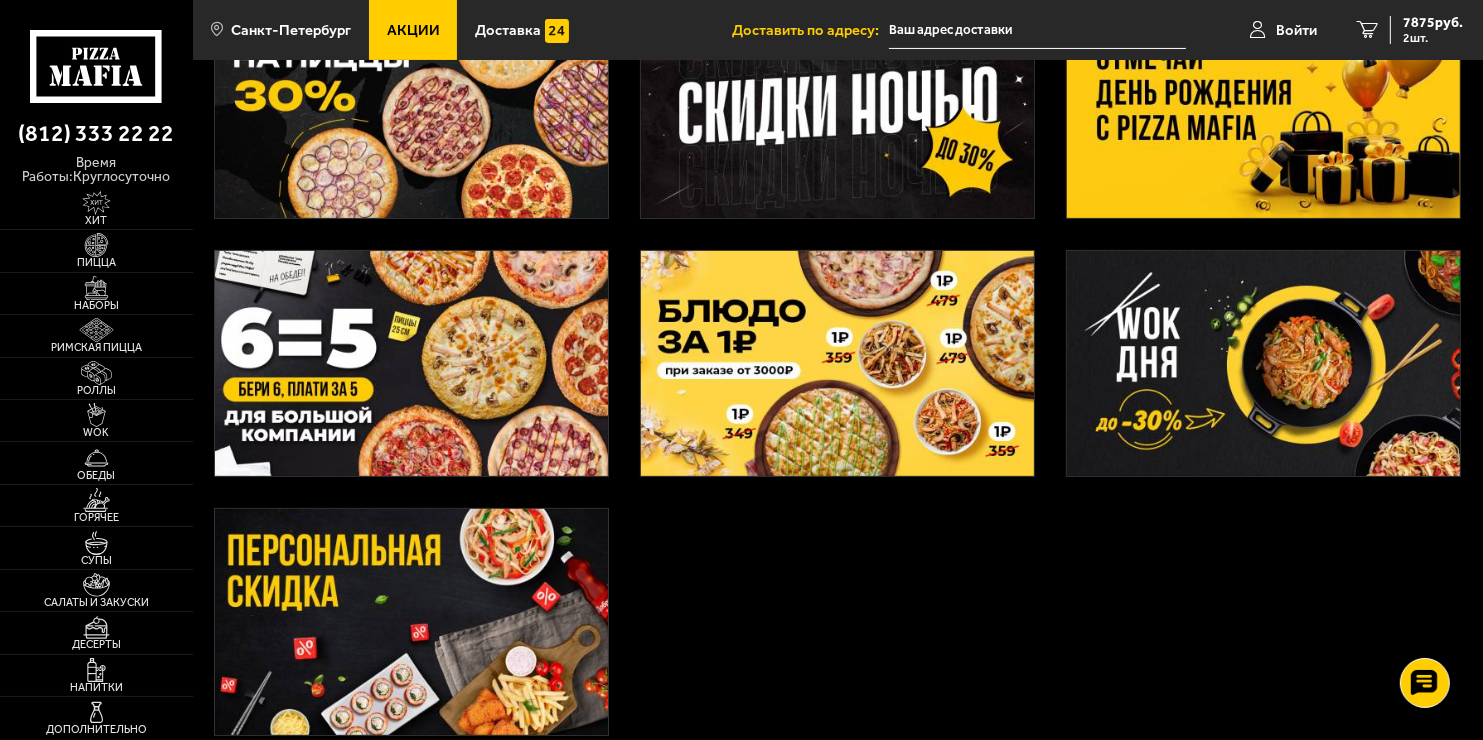 scroll, scrollTop: 600, scrollLeft: 0, axis: vertical 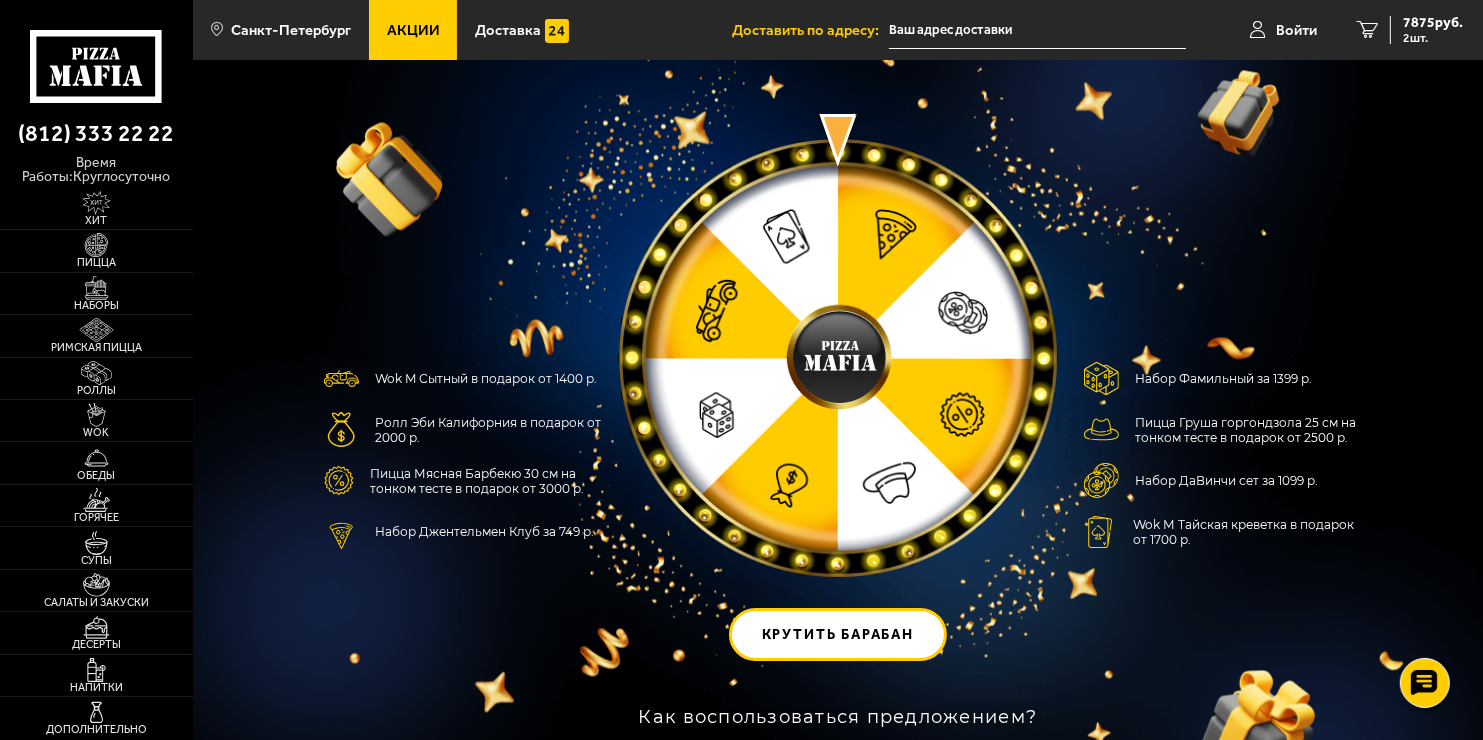 click on "Крутить барабан" at bounding box center [838, 634] 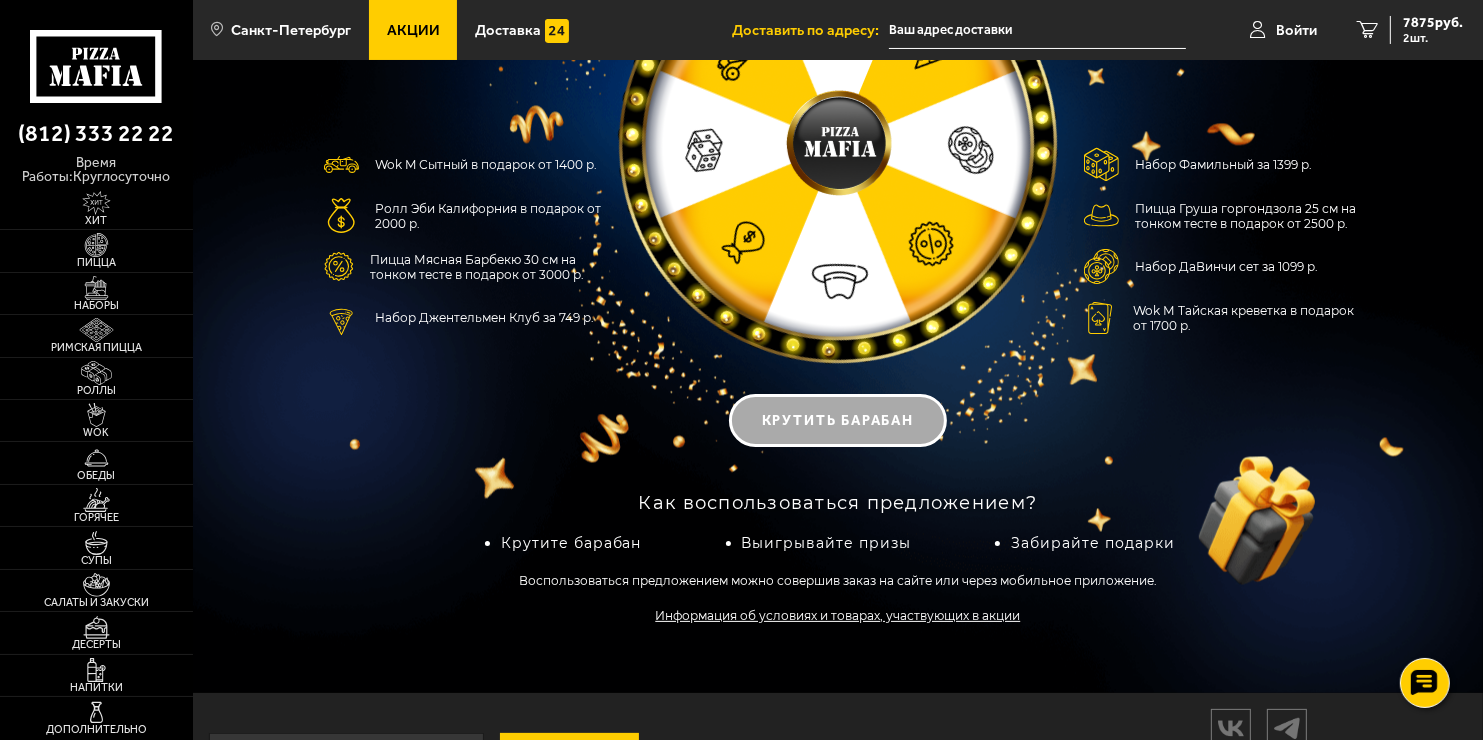 scroll, scrollTop: 296, scrollLeft: 0, axis: vertical 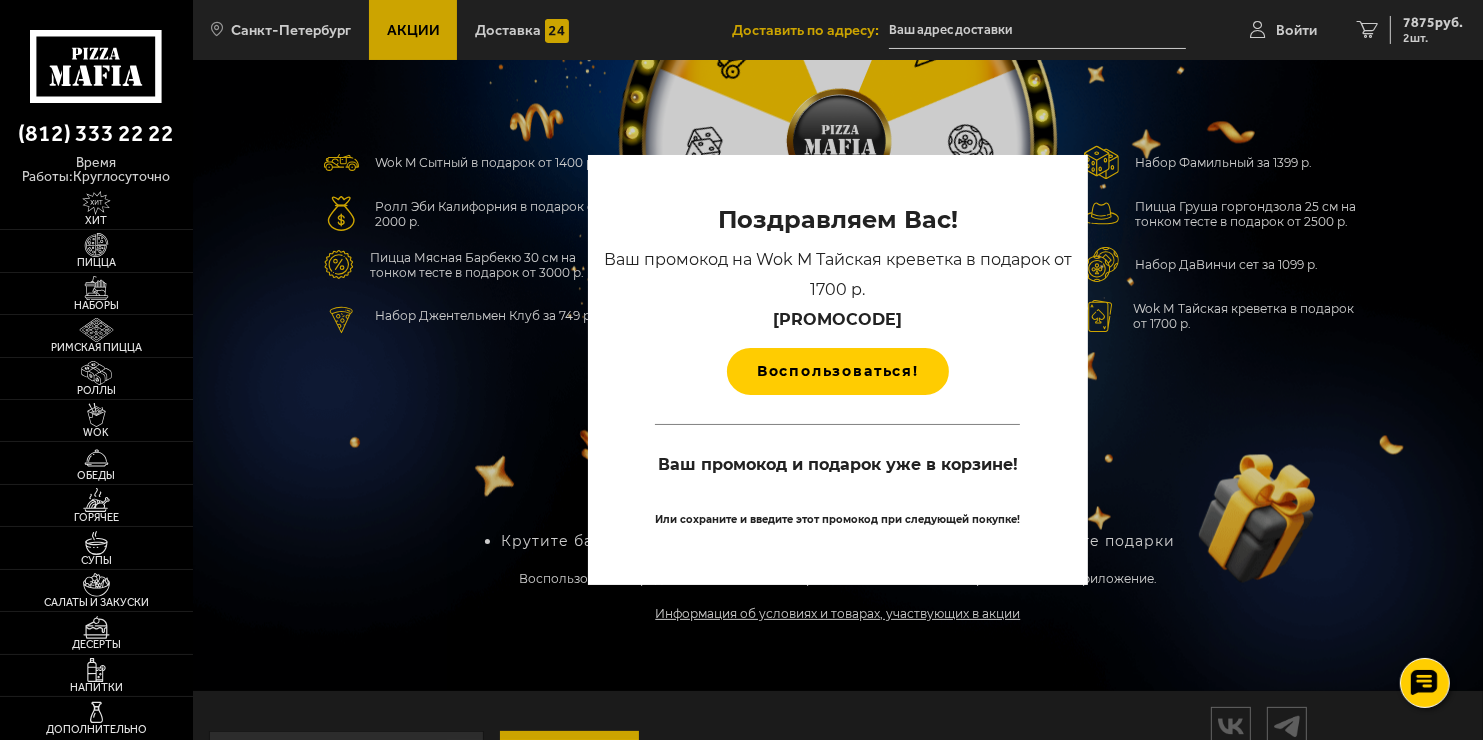 click on "Поздравляем Вас! Ваш промокод на Wok М Тайская креветка в подарок от 1700 р. mf0309 Воспользоваться! Ваш промокод и подарок уже в корзине! Или сохраните и введите этот промокод при следующей покупке!" at bounding box center (838, 370) 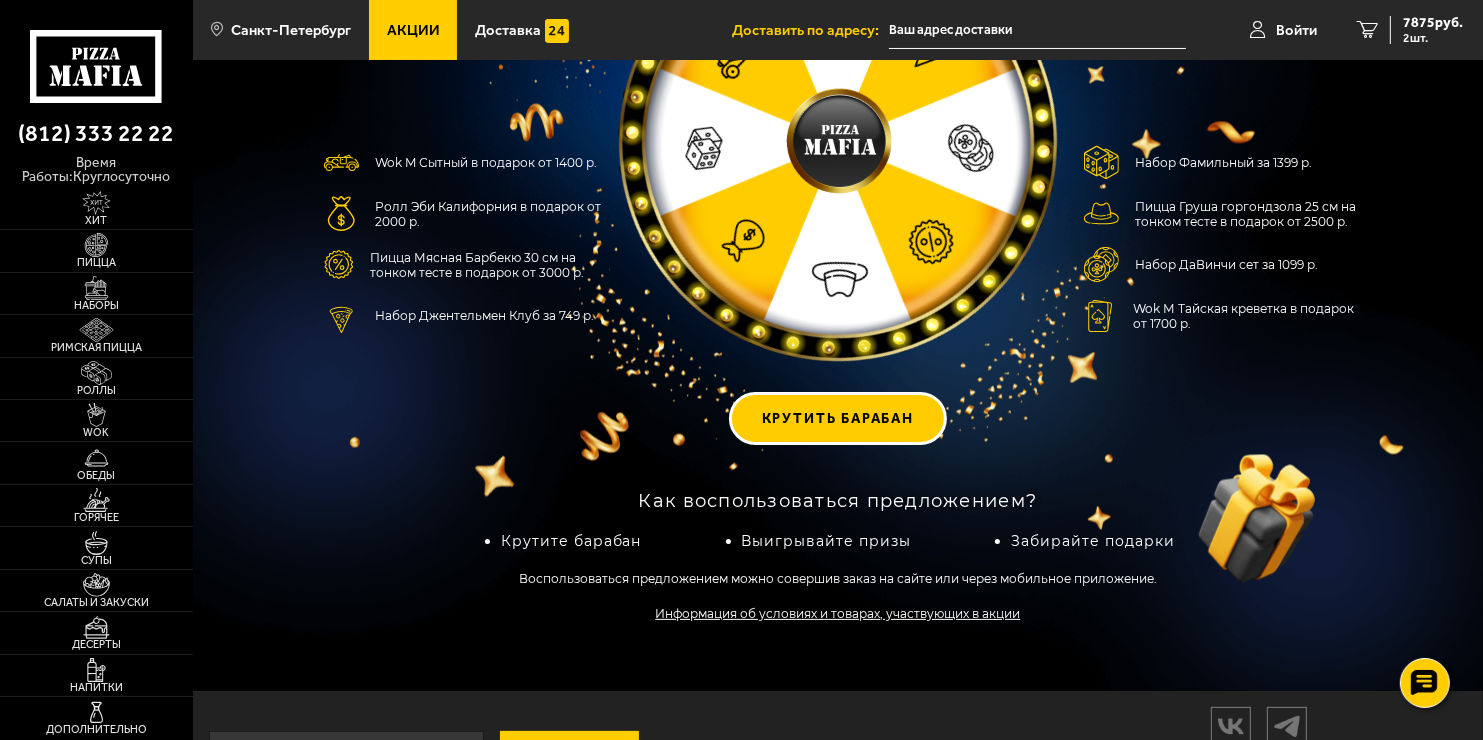 click on "Информация об условиях и товарах, участвующих в акции" at bounding box center (837, 613) 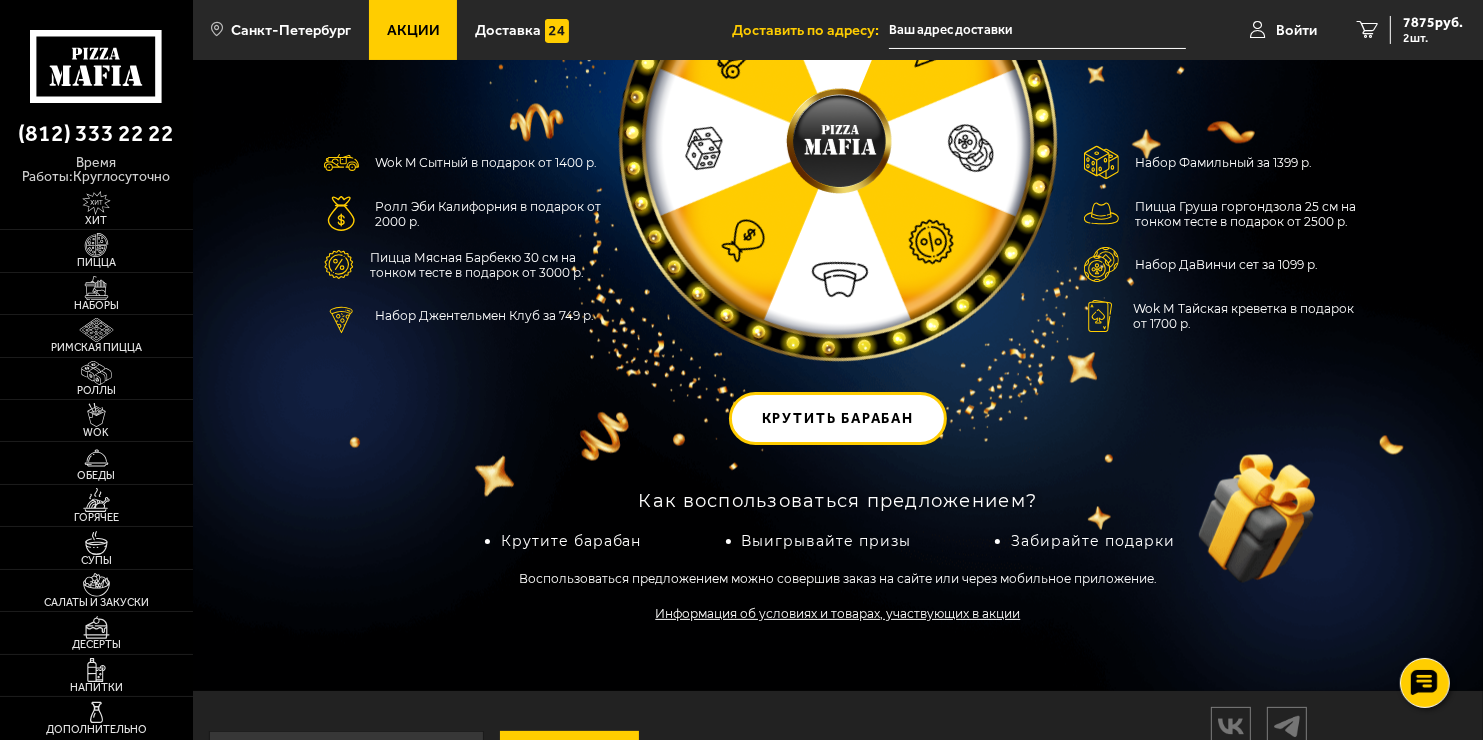 click on "Крутить барабан" at bounding box center (838, 418) 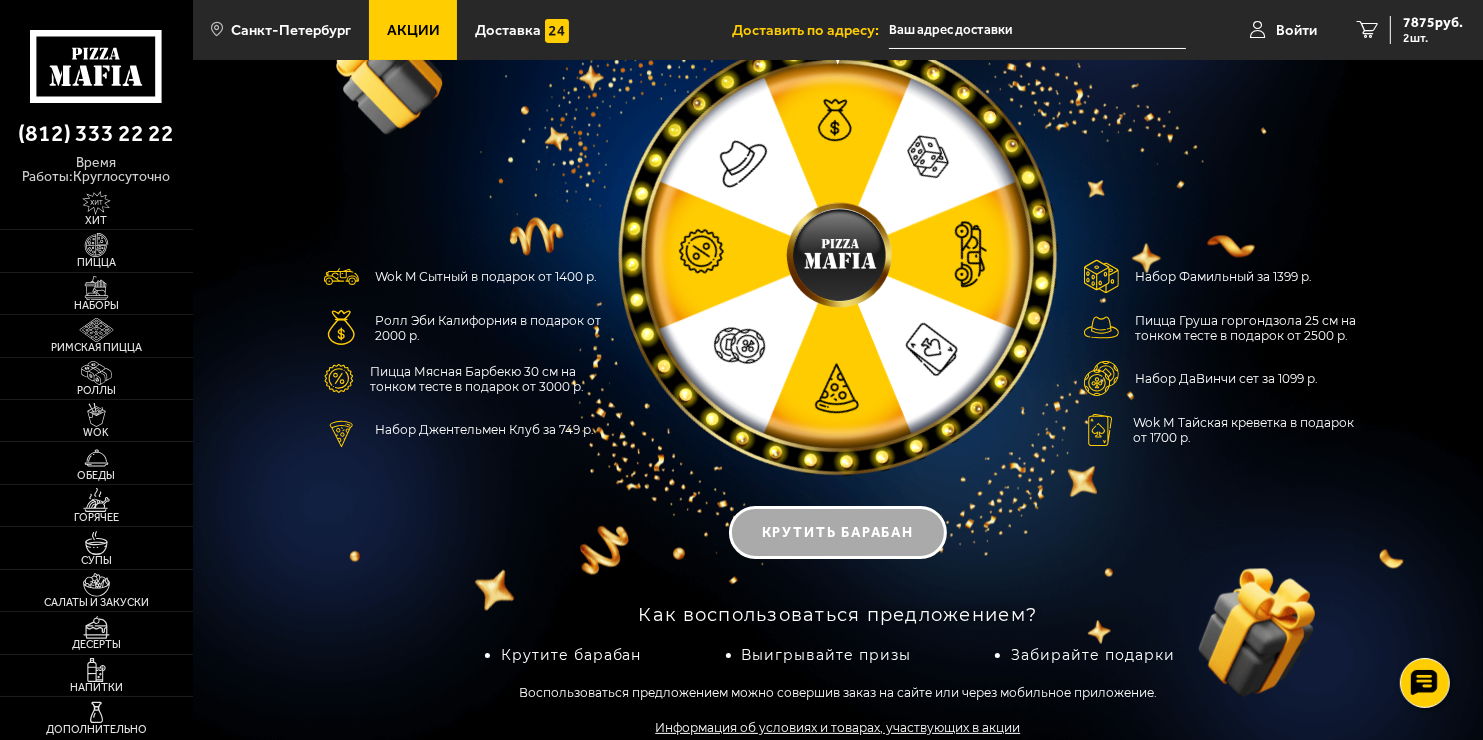 scroll, scrollTop: 0, scrollLeft: 0, axis: both 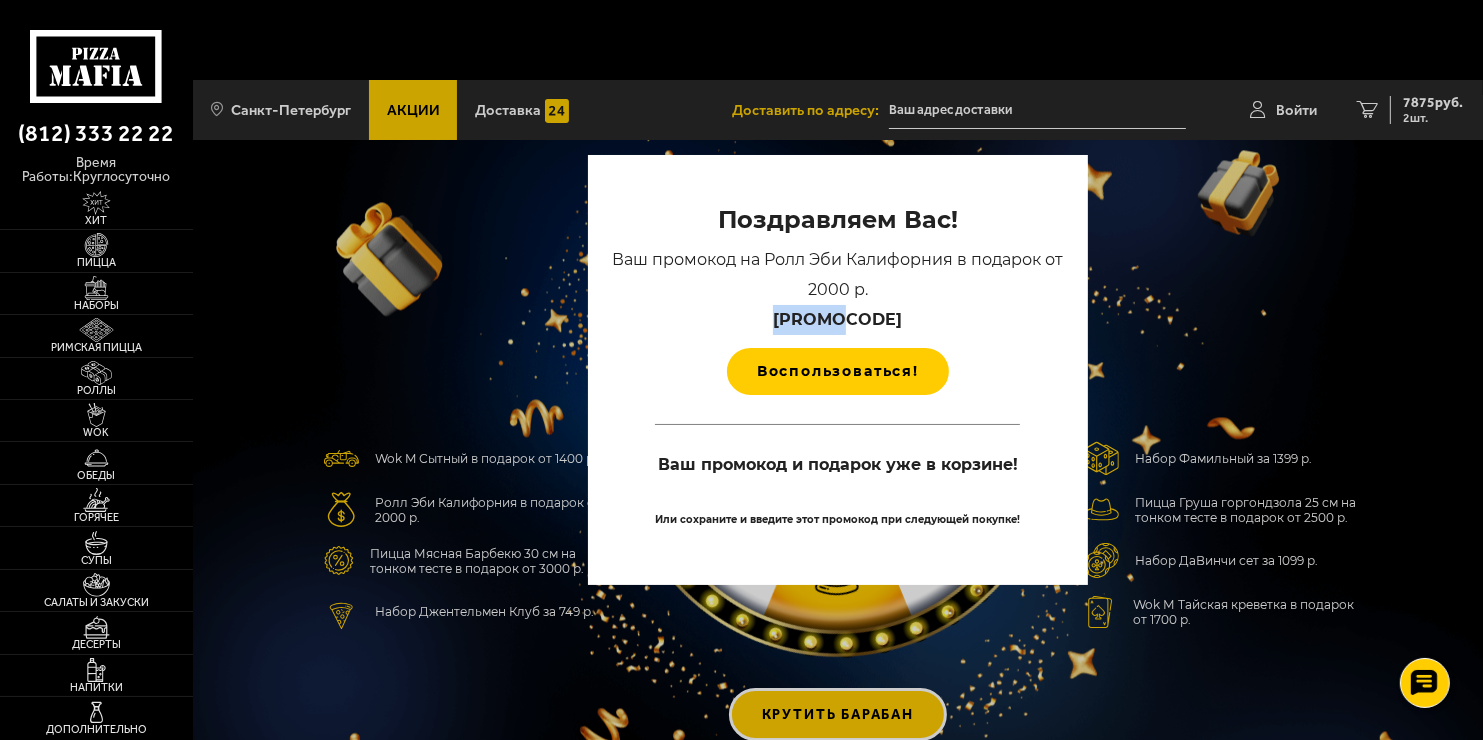 drag, startPoint x: 885, startPoint y: 314, endPoint x: 788, endPoint y: 314, distance: 97 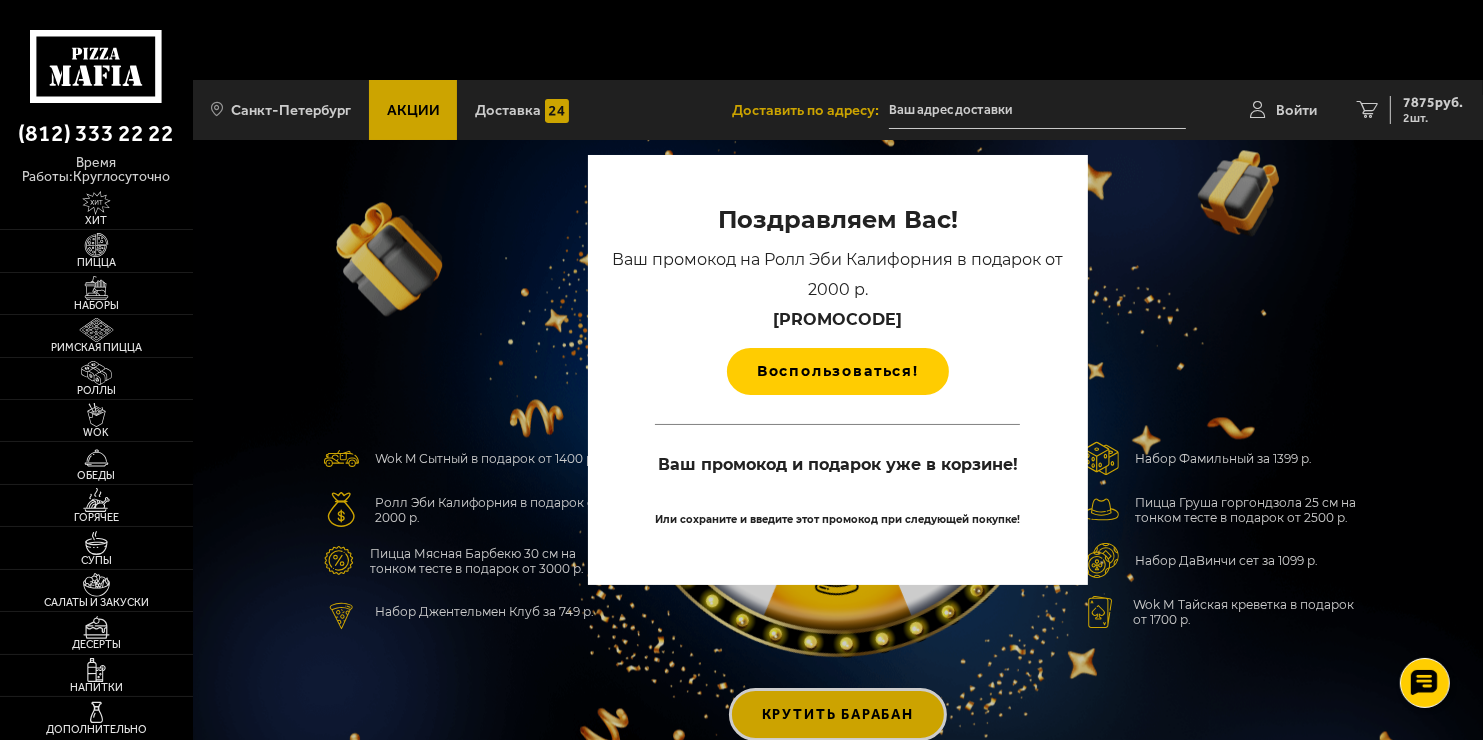 click on "Поздравляем Вас! Ваш промокод на Ролл Эби Калифорния в подарок от 2000 р. mf0310 Воспользоваться! Ваш промокод и подарок уже в корзине! Или сохраните и введите этот промокод при следующей покупке!" at bounding box center [838, 370] 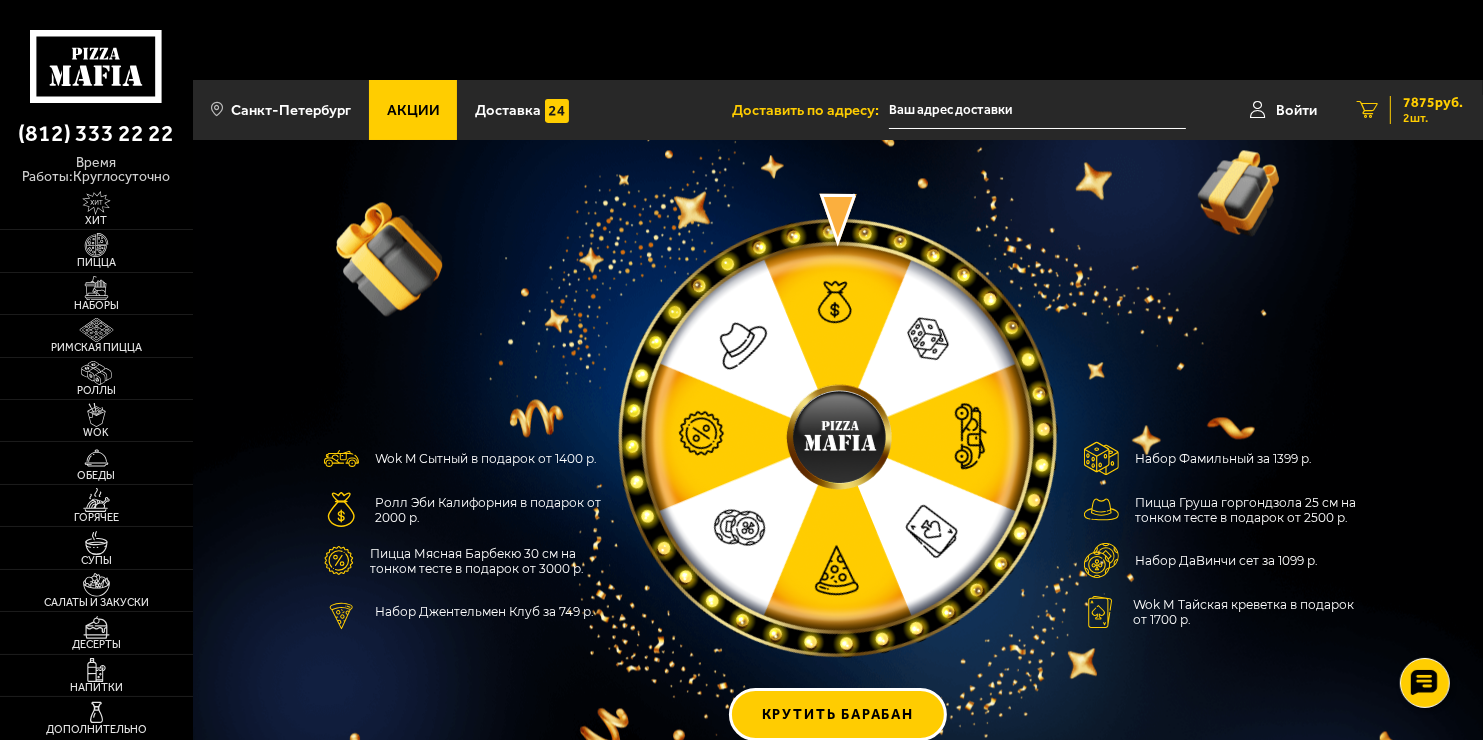 click on "7875  руб." at bounding box center (1433, 103) 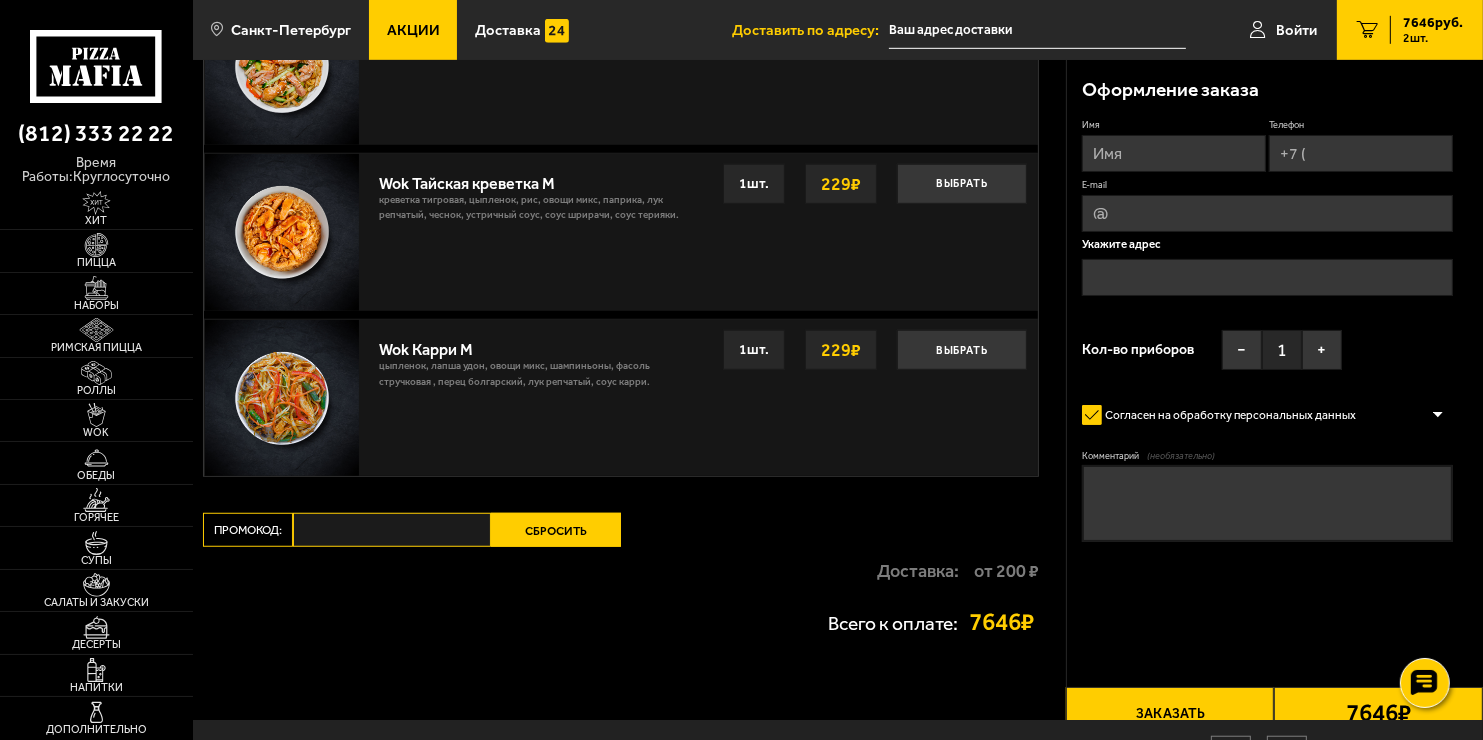 scroll, scrollTop: 1309, scrollLeft: 0, axis: vertical 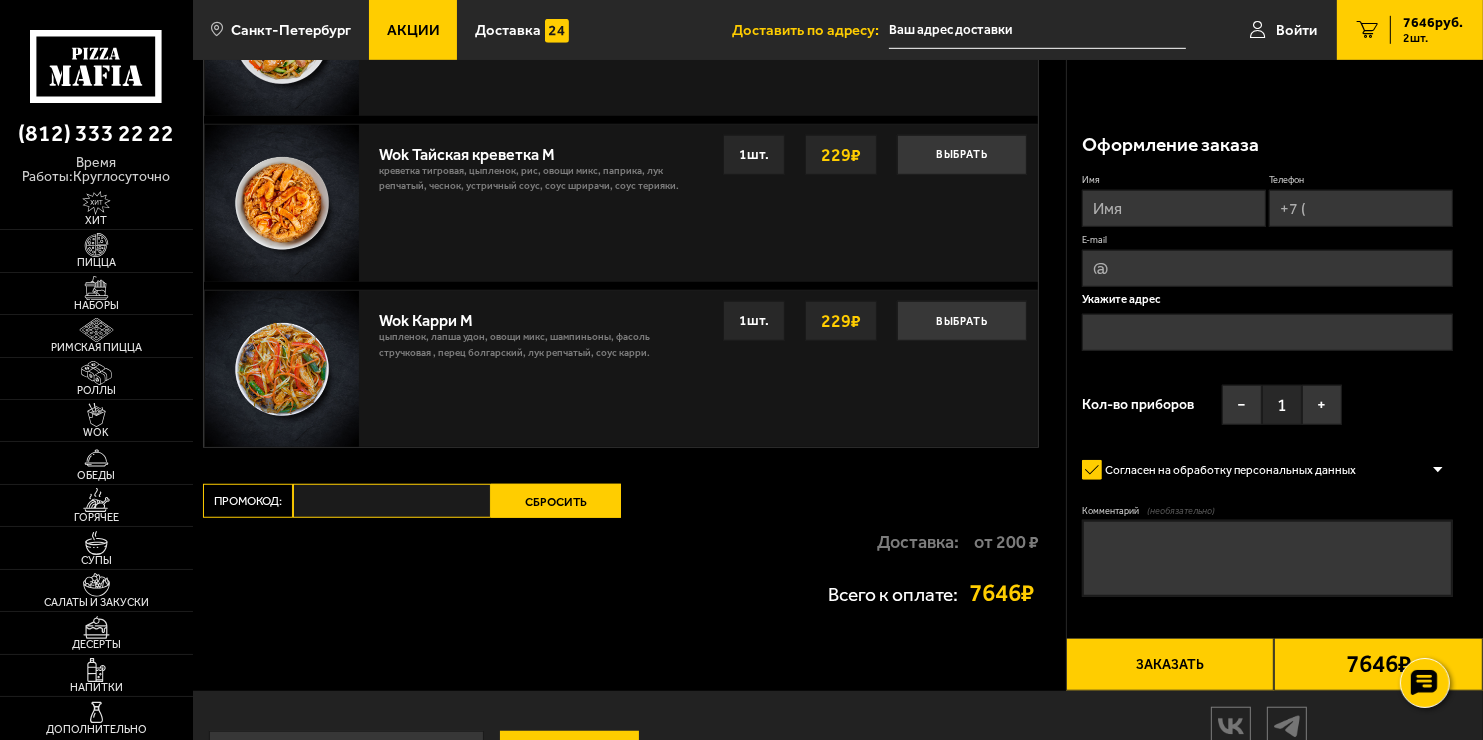 click on "Сбросить" at bounding box center (556, 501) 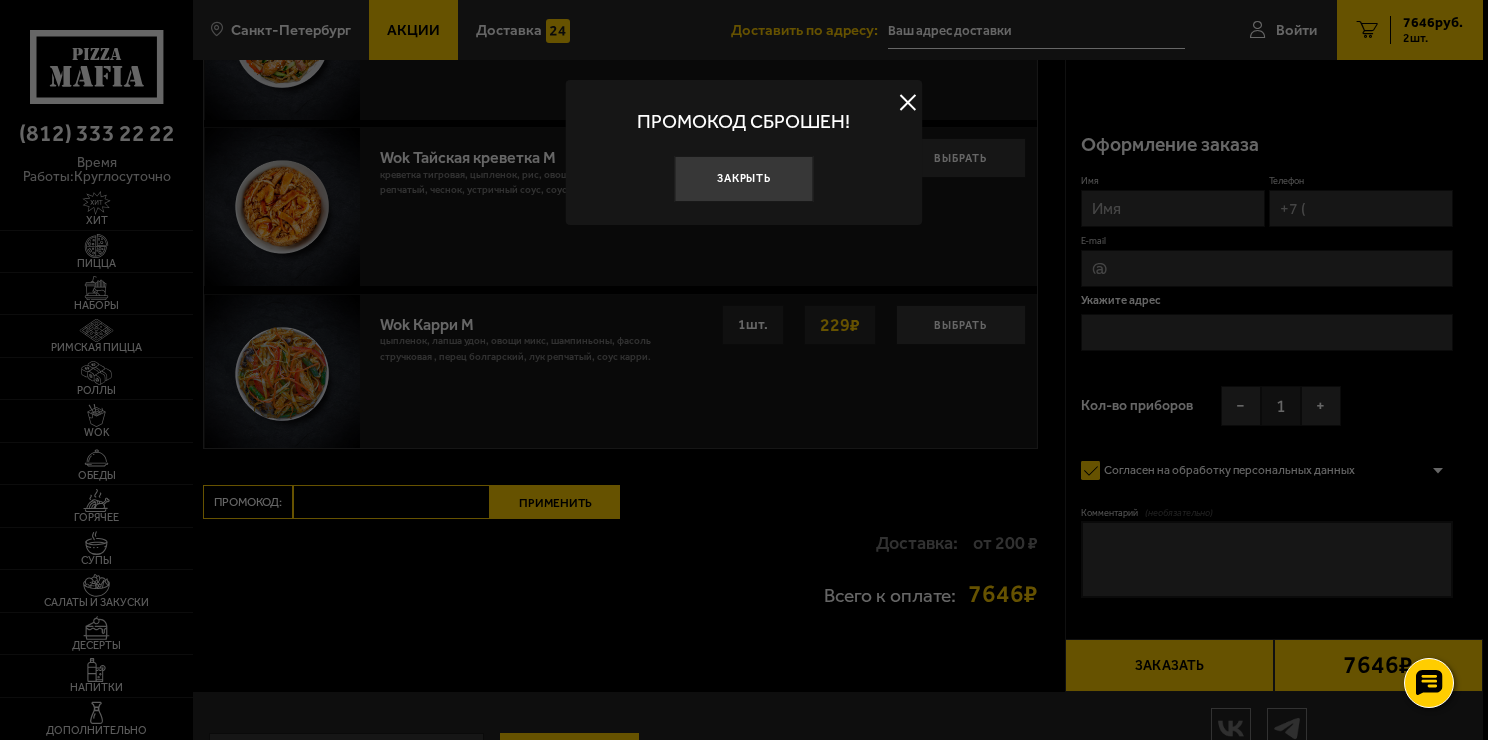 click on "Закрыть" at bounding box center (744, 179) 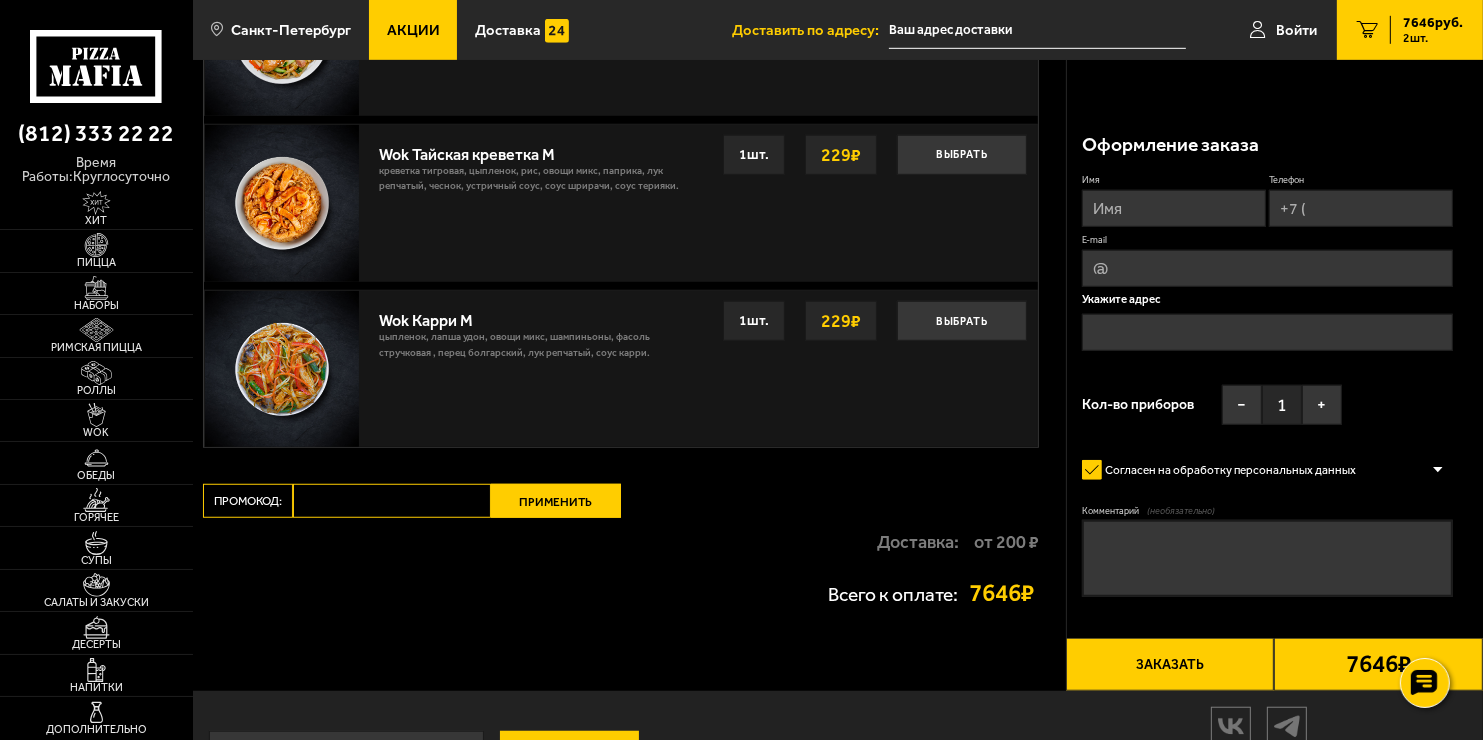click on "Промокод:" at bounding box center [392, 501] 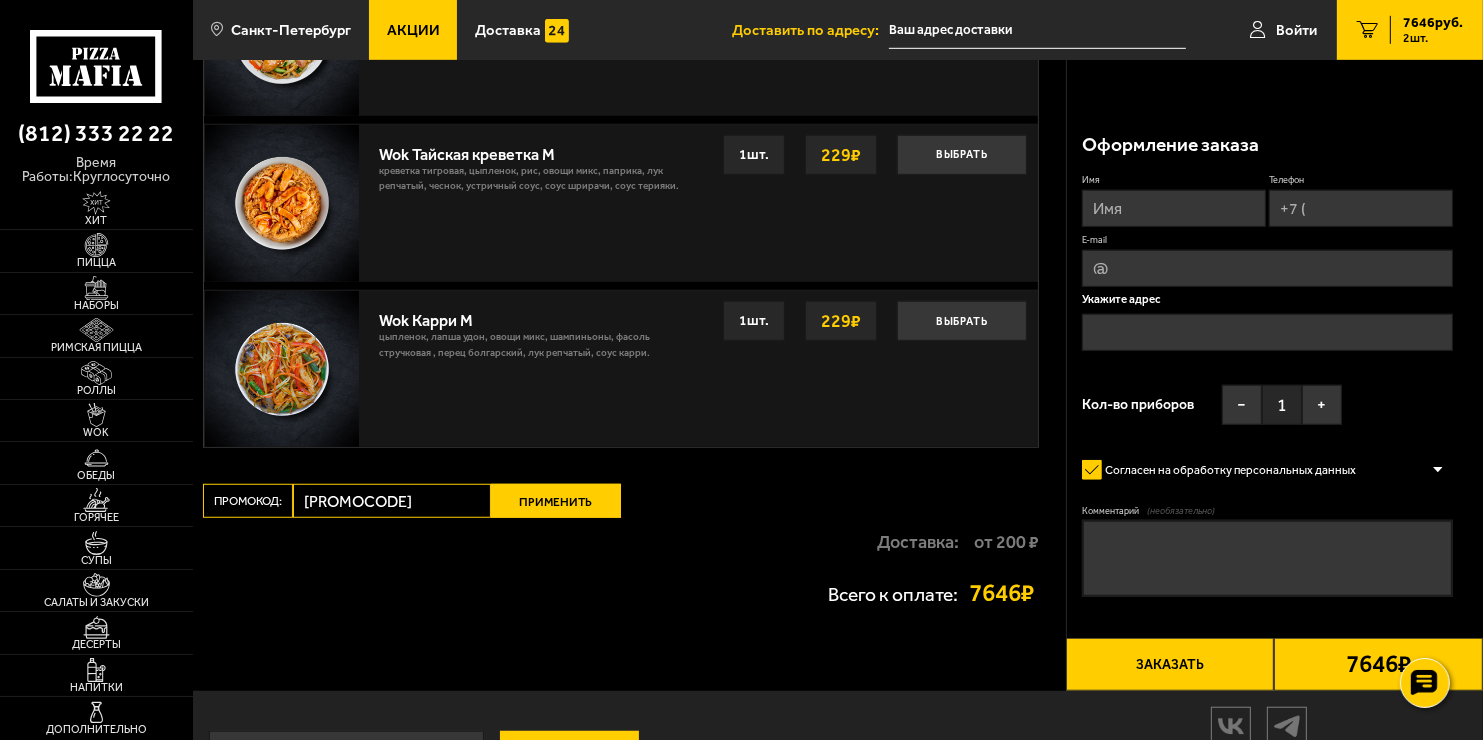 type on "mf0310" 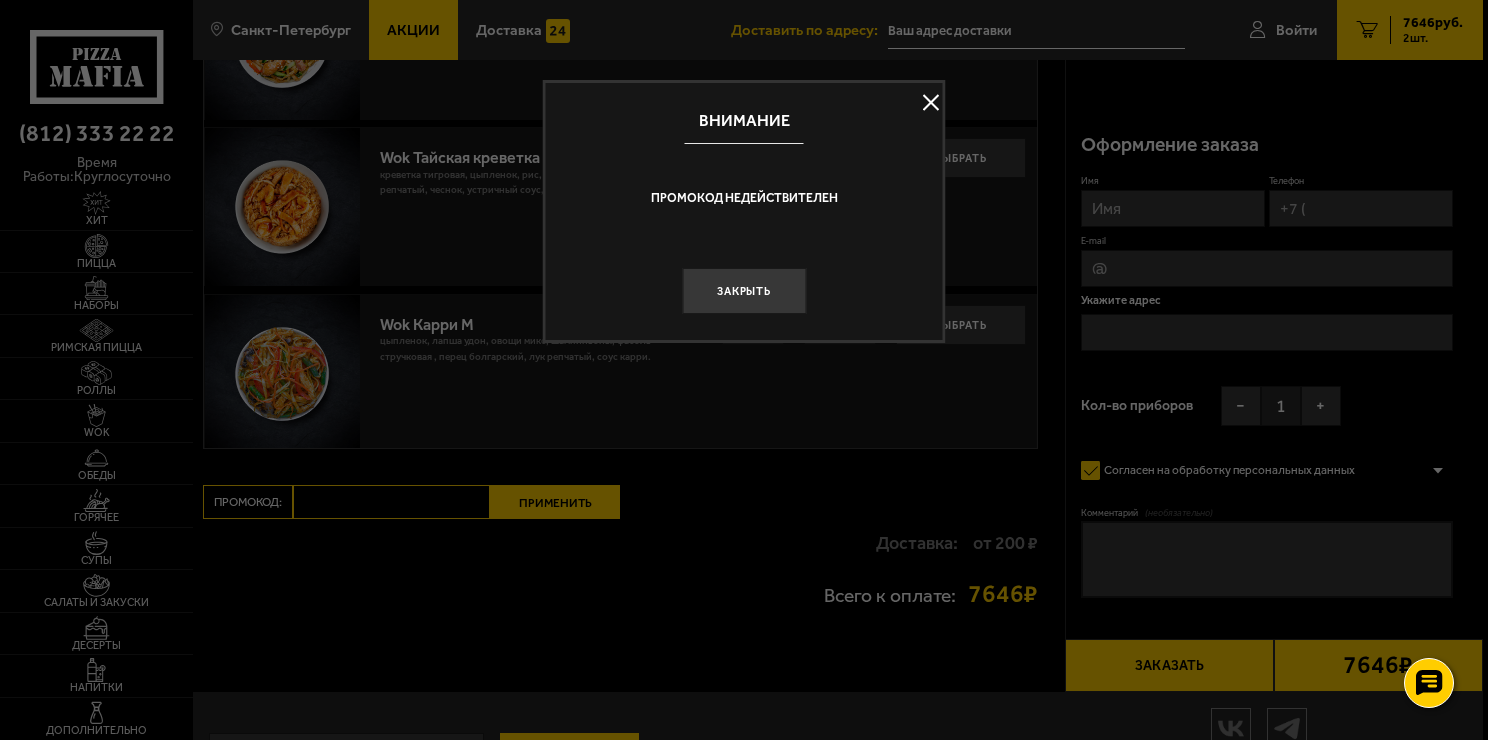 click on "Закрыть" at bounding box center [744, 291] 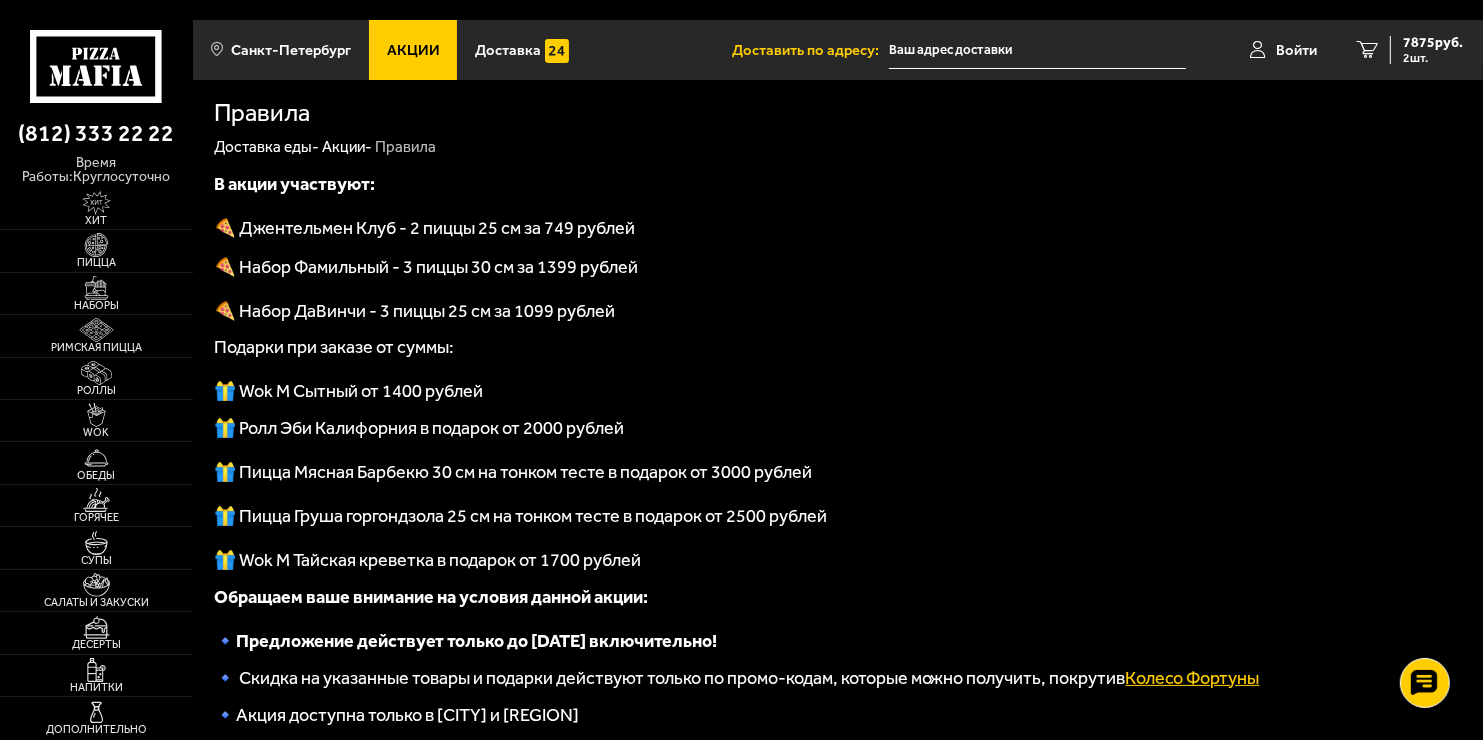 scroll, scrollTop: 0, scrollLeft: 0, axis: both 